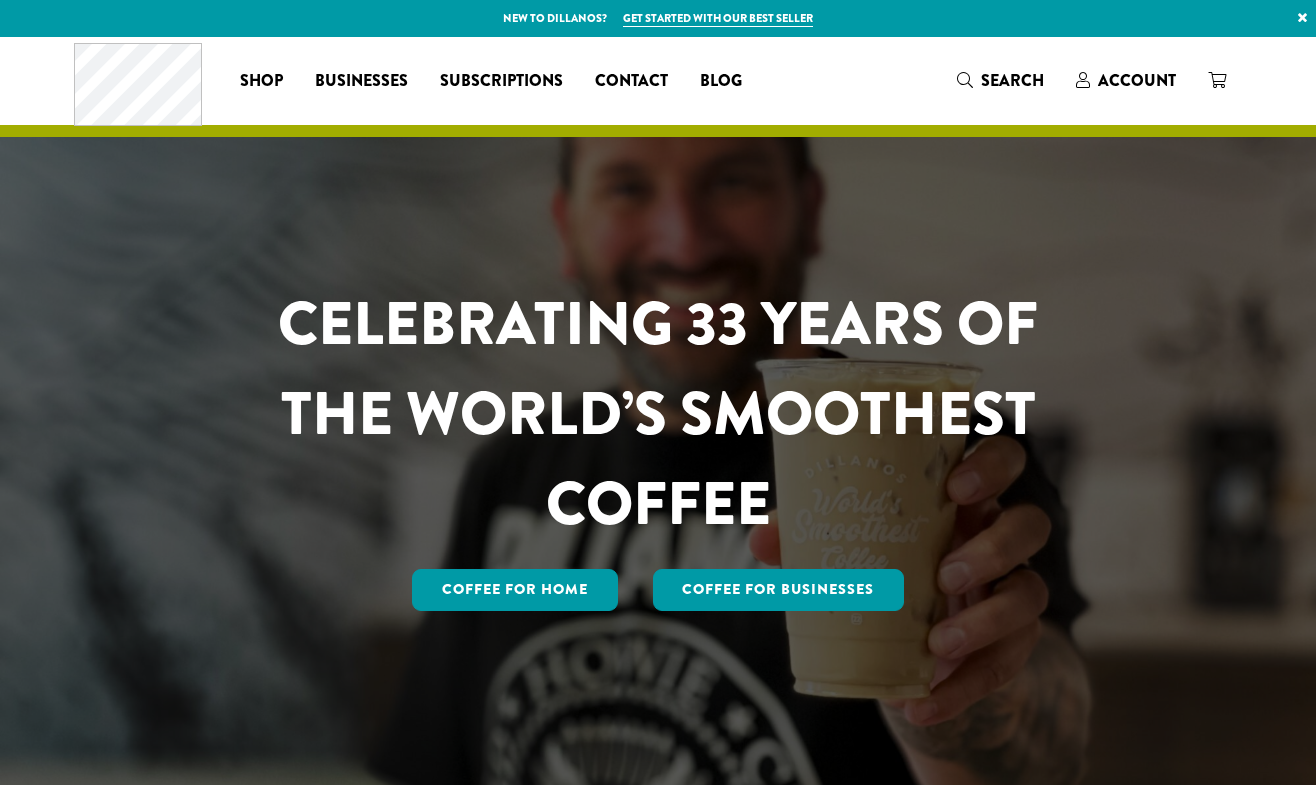 scroll, scrollTop: 0, scrollLeft: 0, axis: both 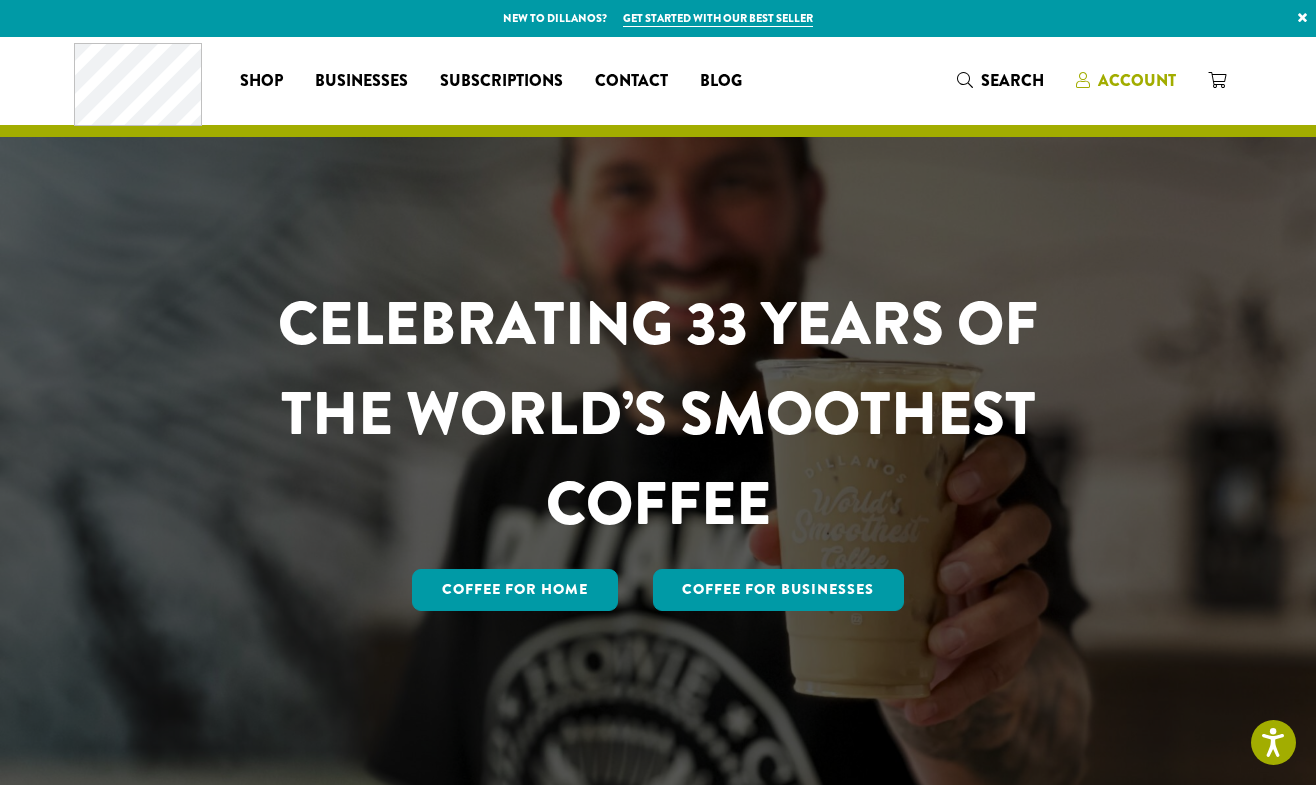 click on "Account" at bounding box center [1137, 80] 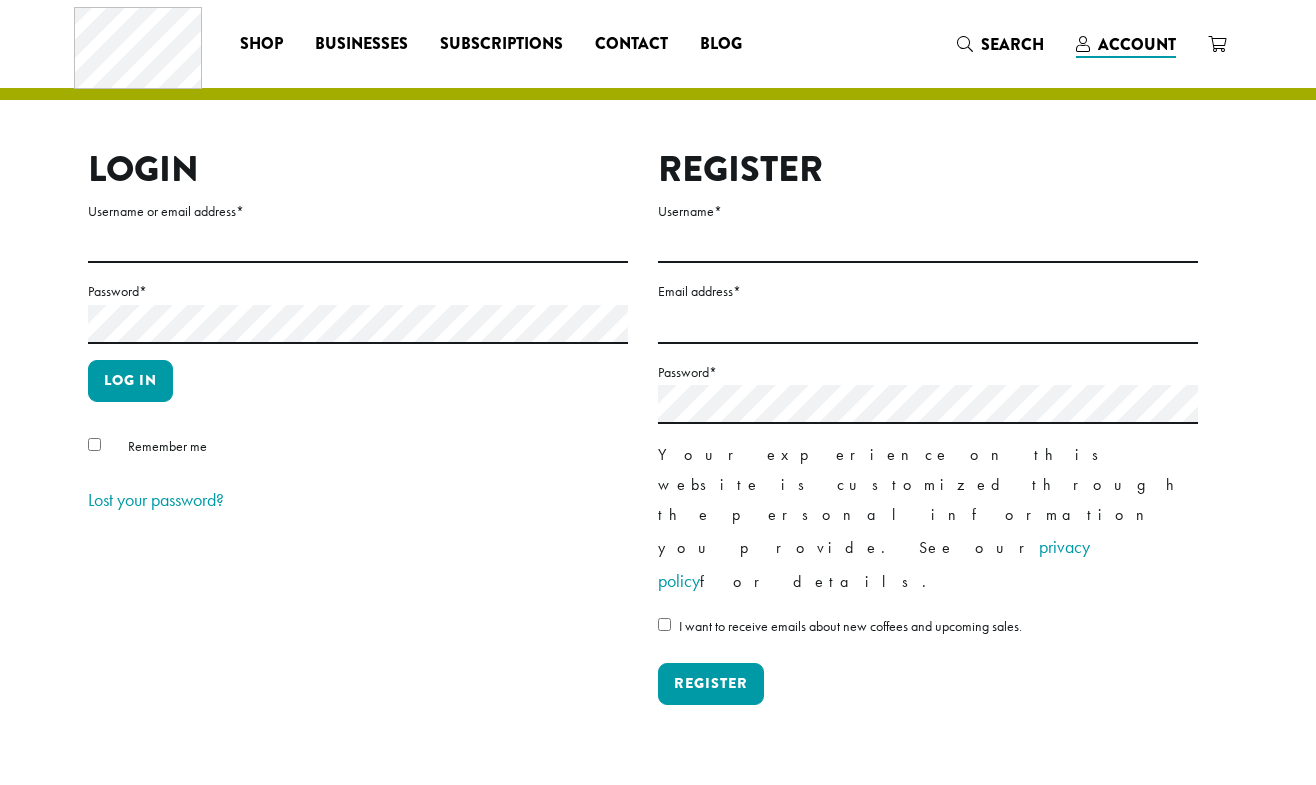 scroll, scrollTop: 0, scrollLeft: 0, axis: both 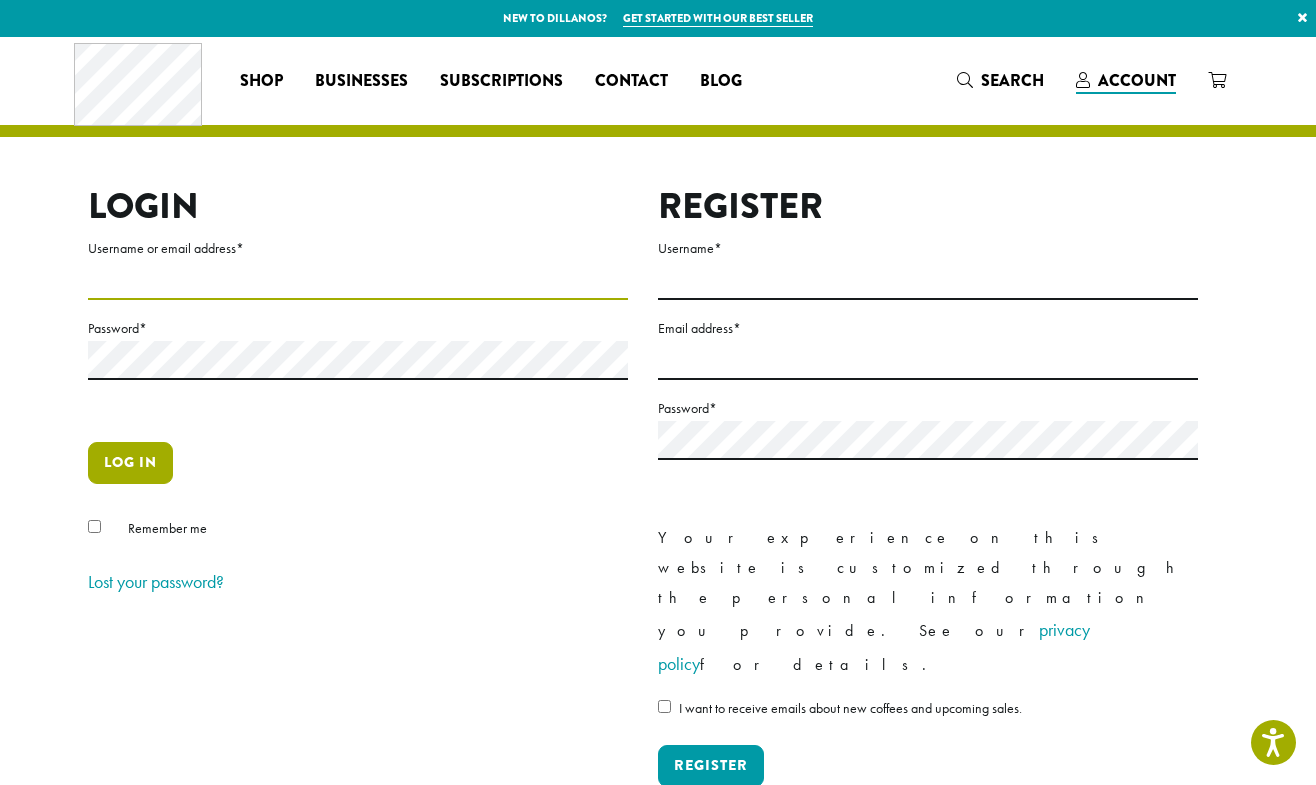 type on "**********" 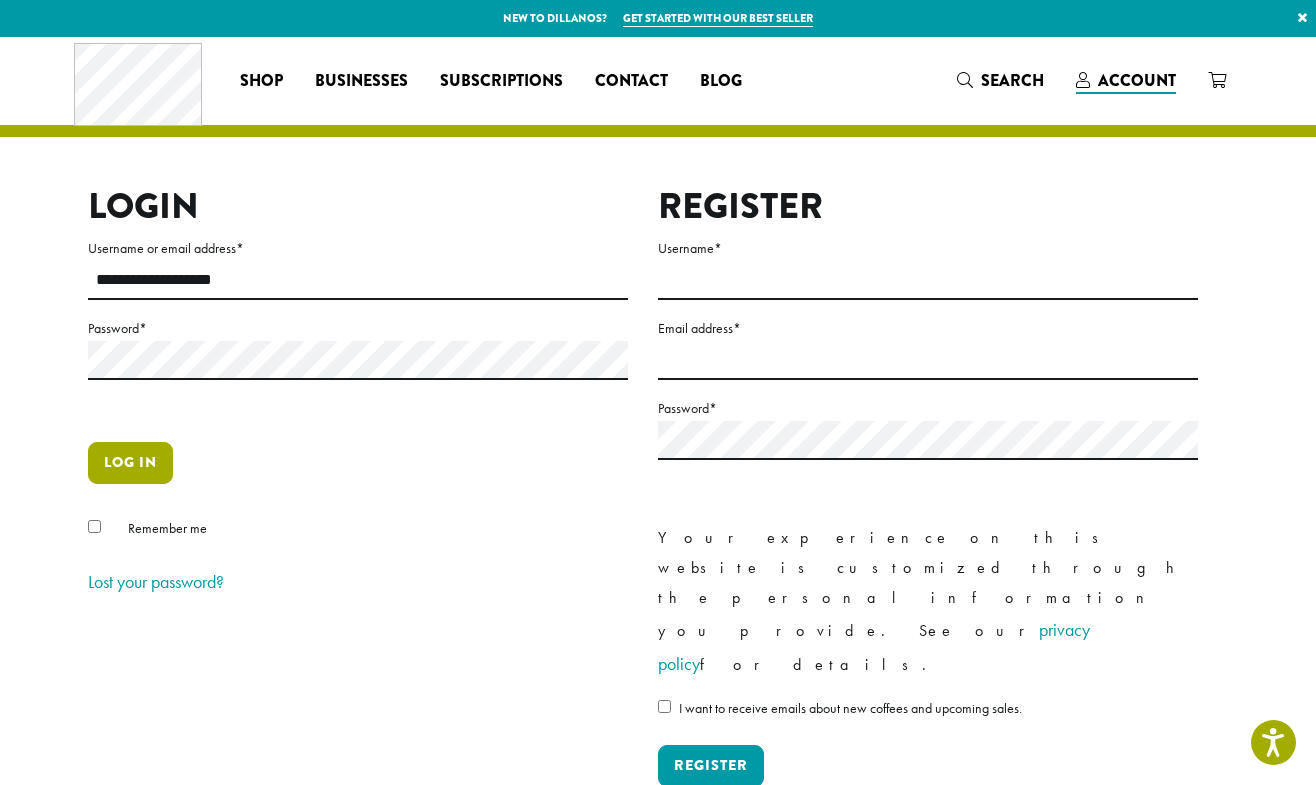 click on "Log in" at bounding box center [130, 463] 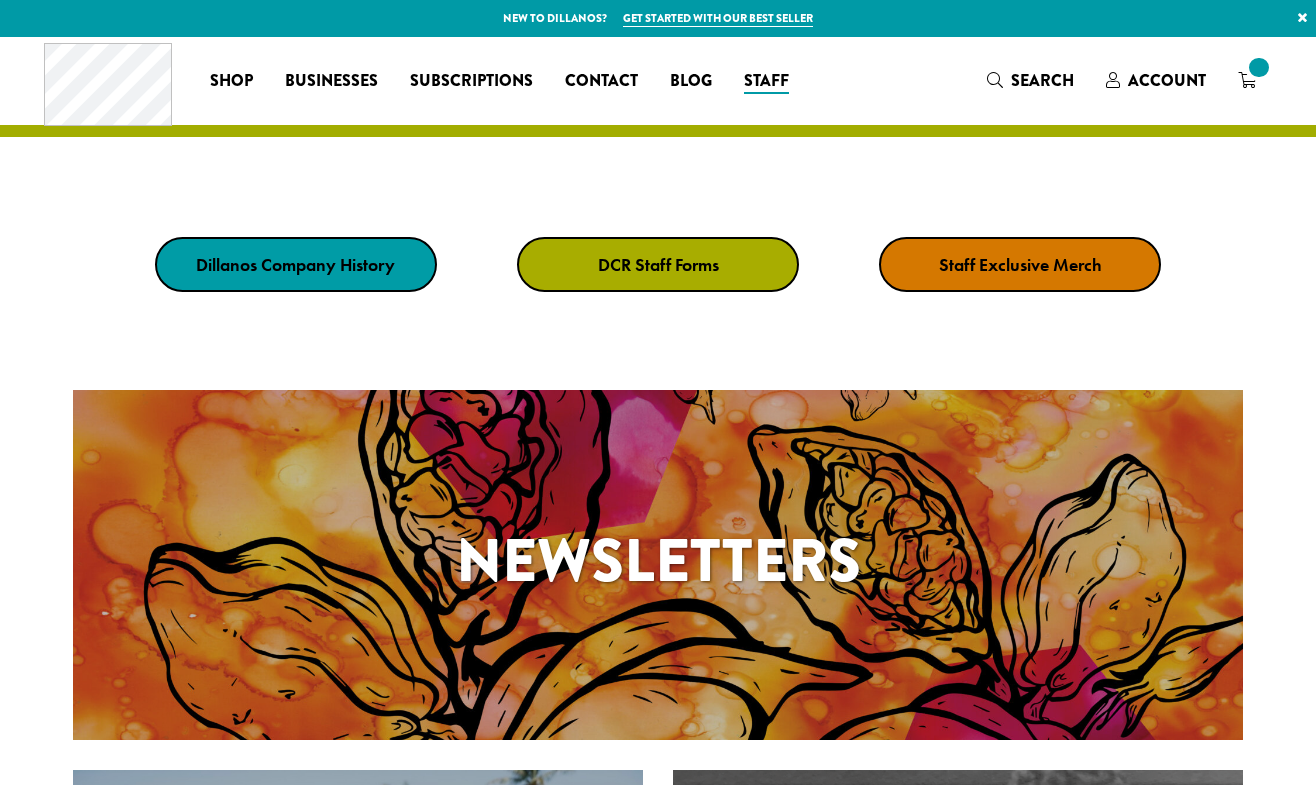 scroll, scrollTop: 0, scrollLeft: 0, axis: both 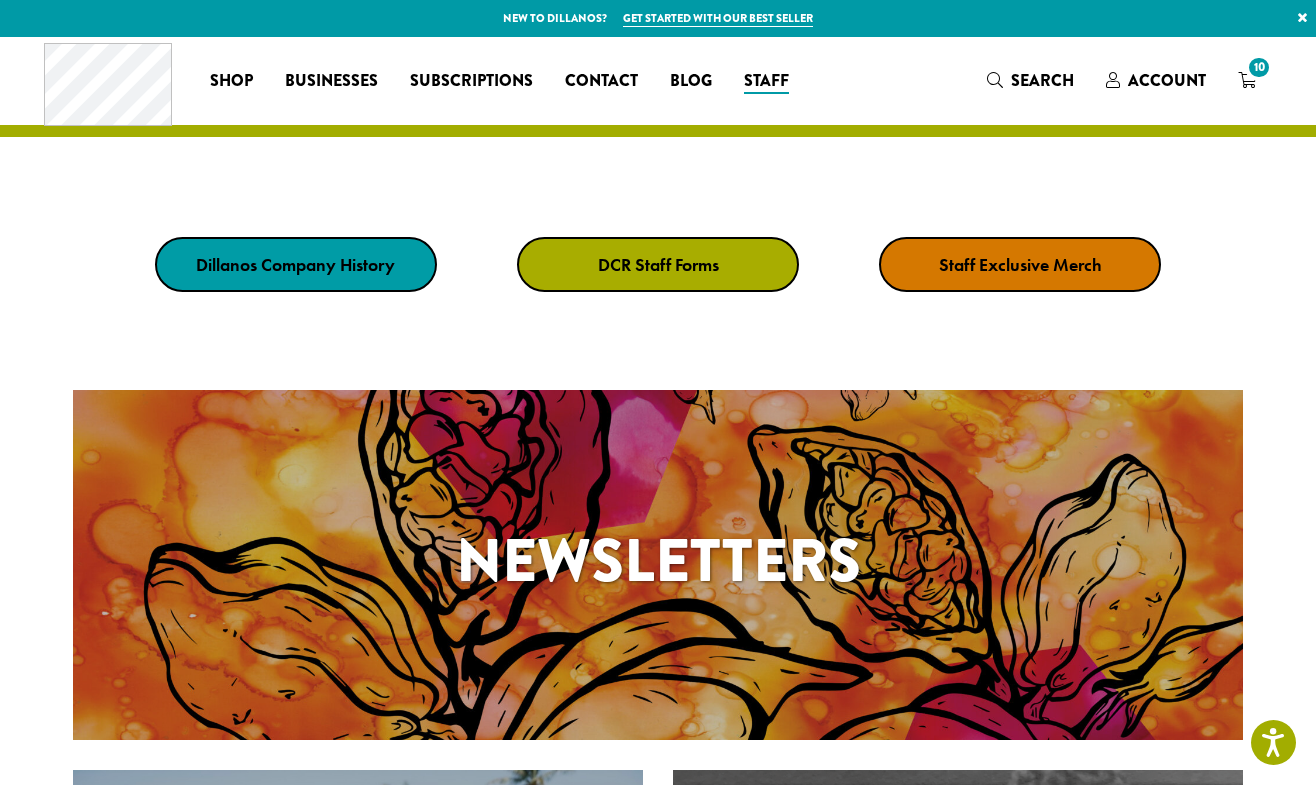 click on "DCR Staff Forms" at bounding box center (658, 264) 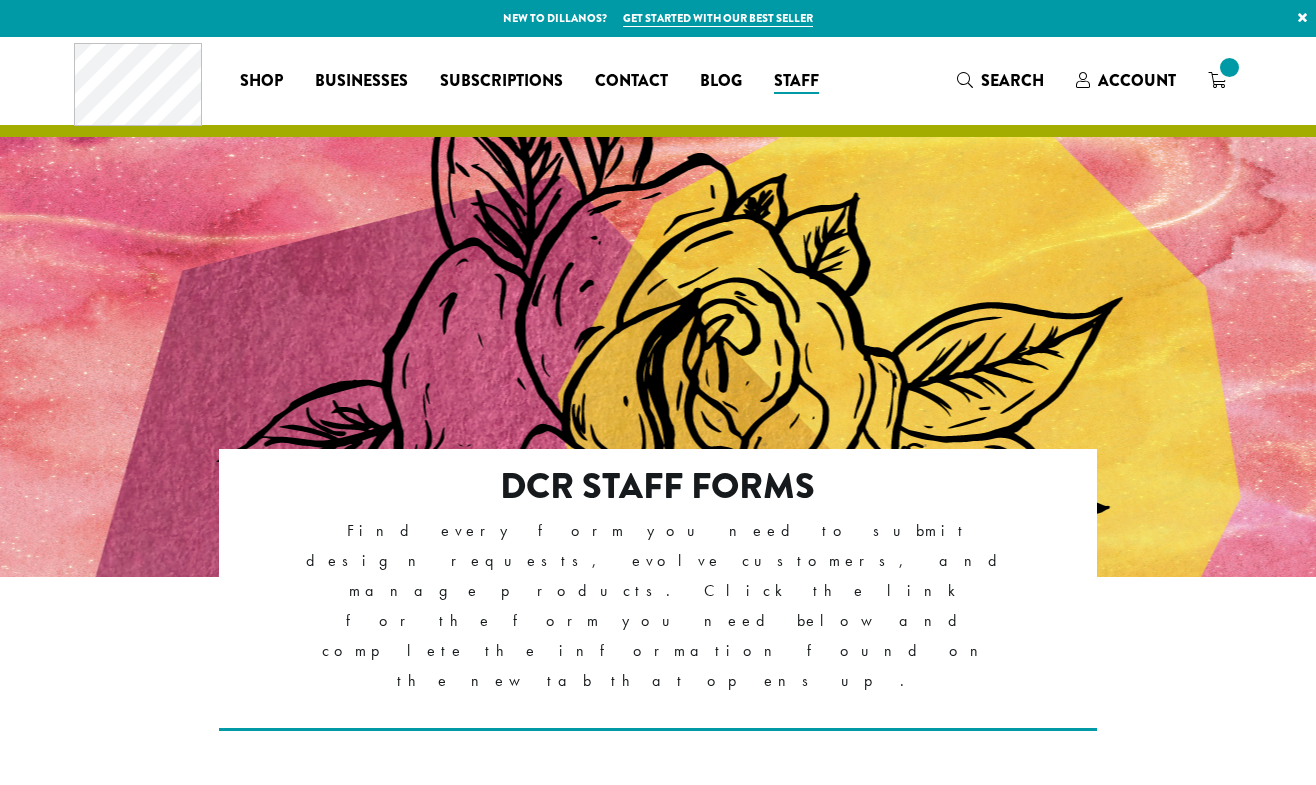 scroll, scrollTop: 0, scrollLeft: 0, axis: both 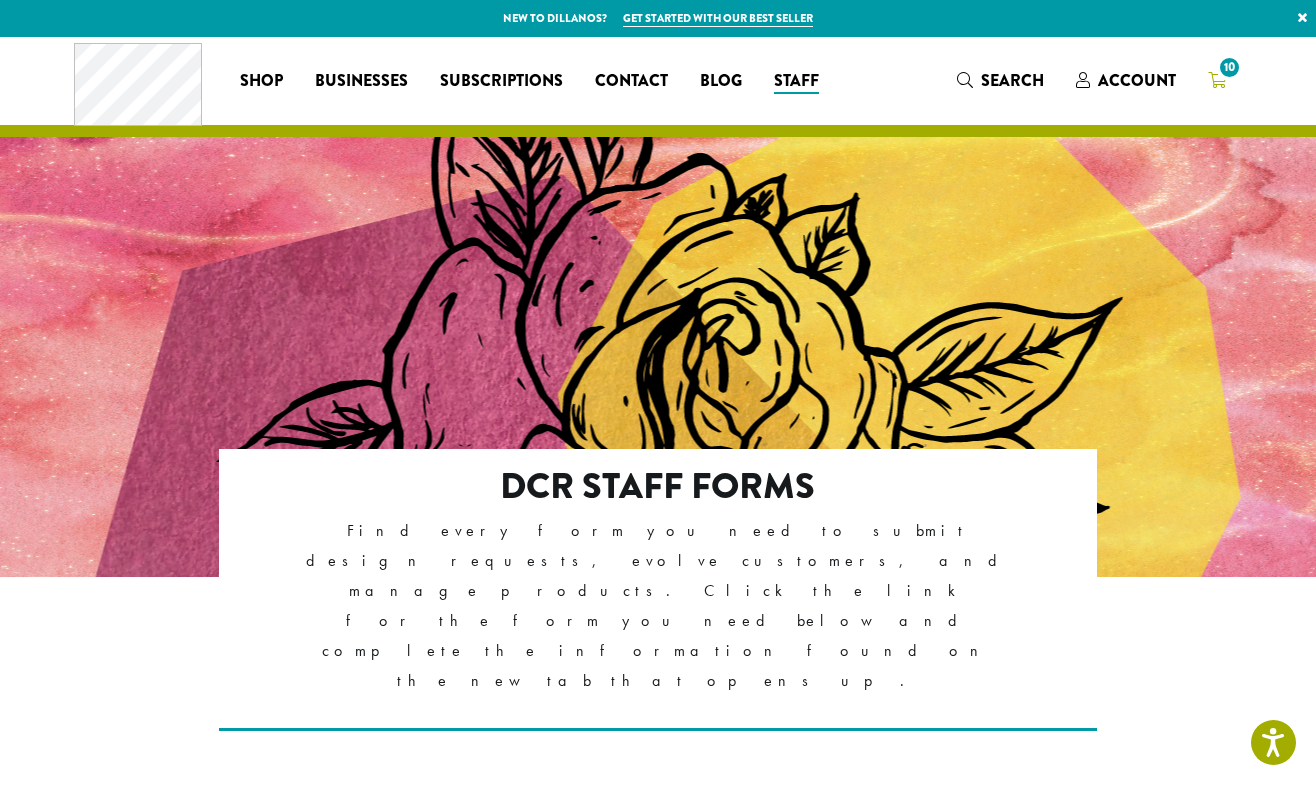 click on "10" at bounding box center [1229, 67] 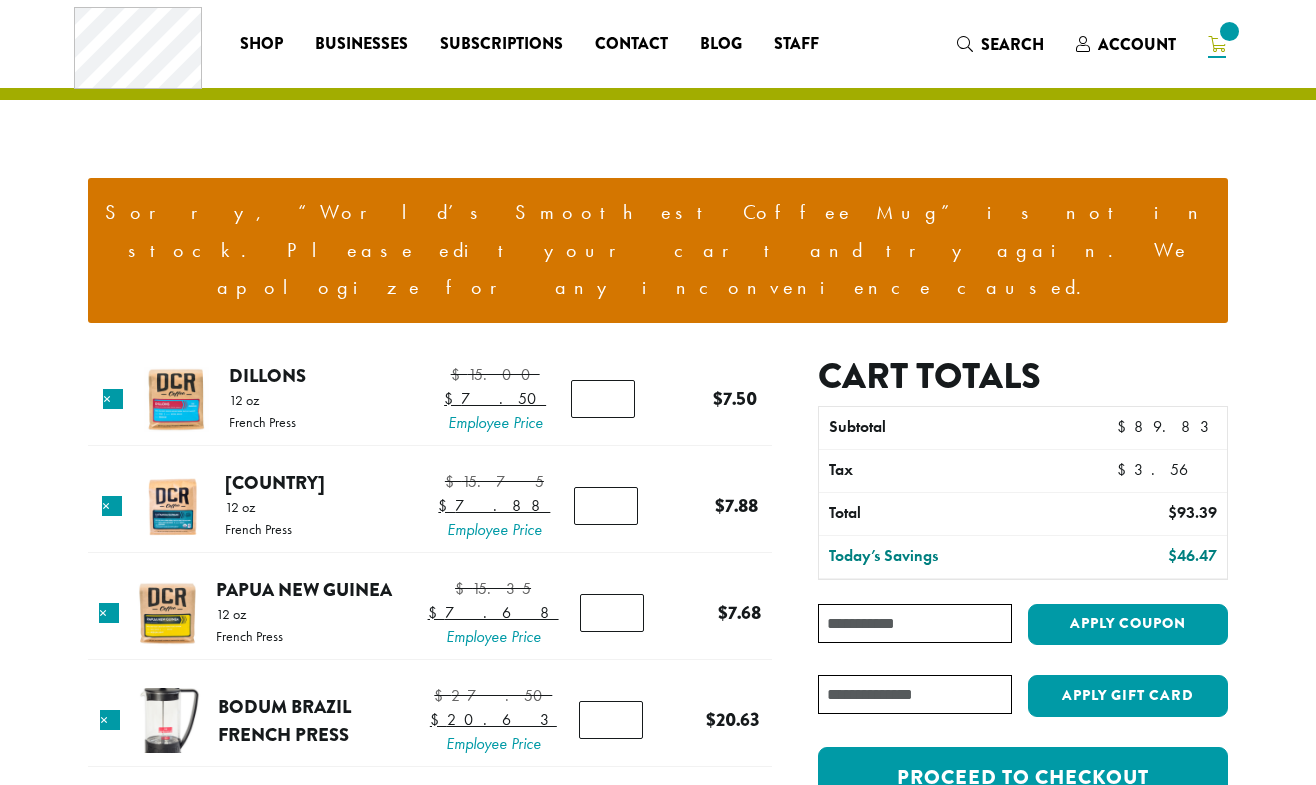 scroll, scrollTop: 0, scrollLeft: 0, axis: both 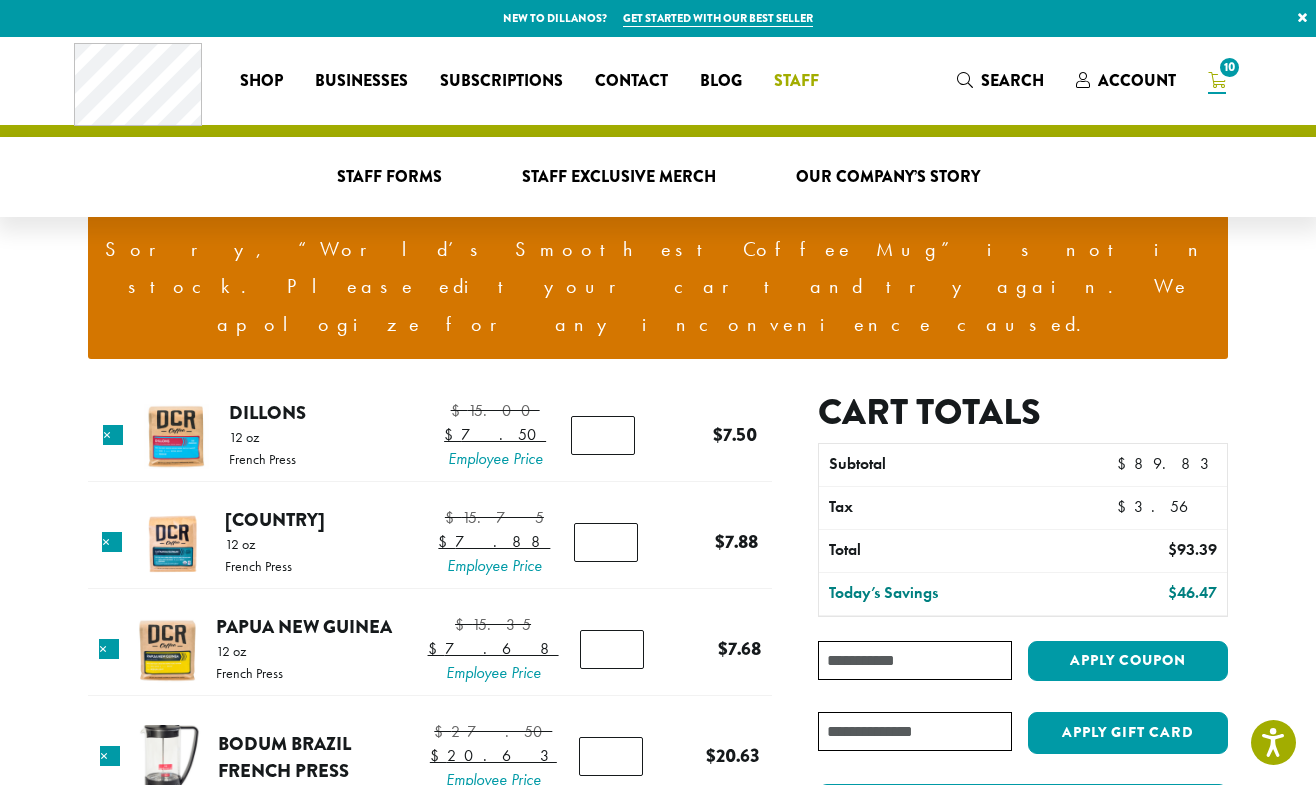 click on "Staff" at bounding box center (796, 81) 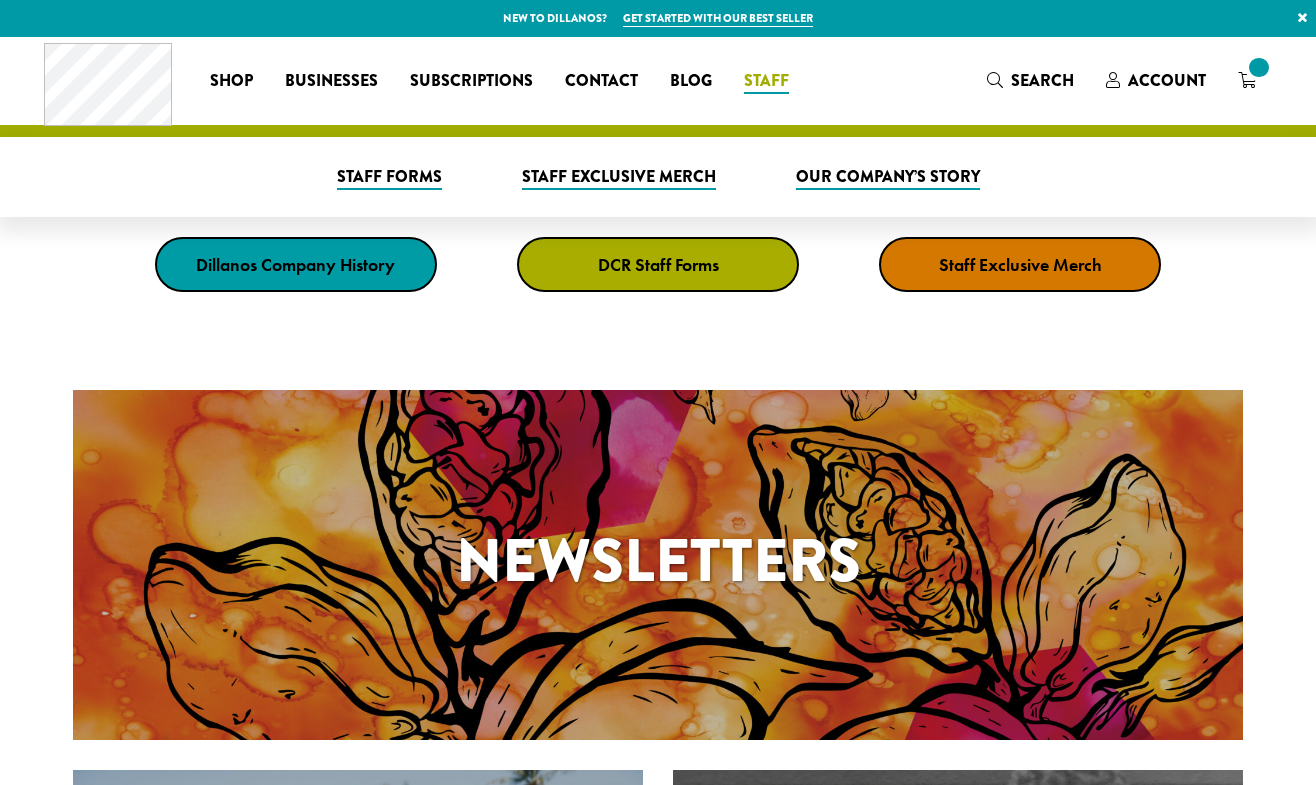 scroll, scrollTop: 0, scrollLeft: 0, axis: both 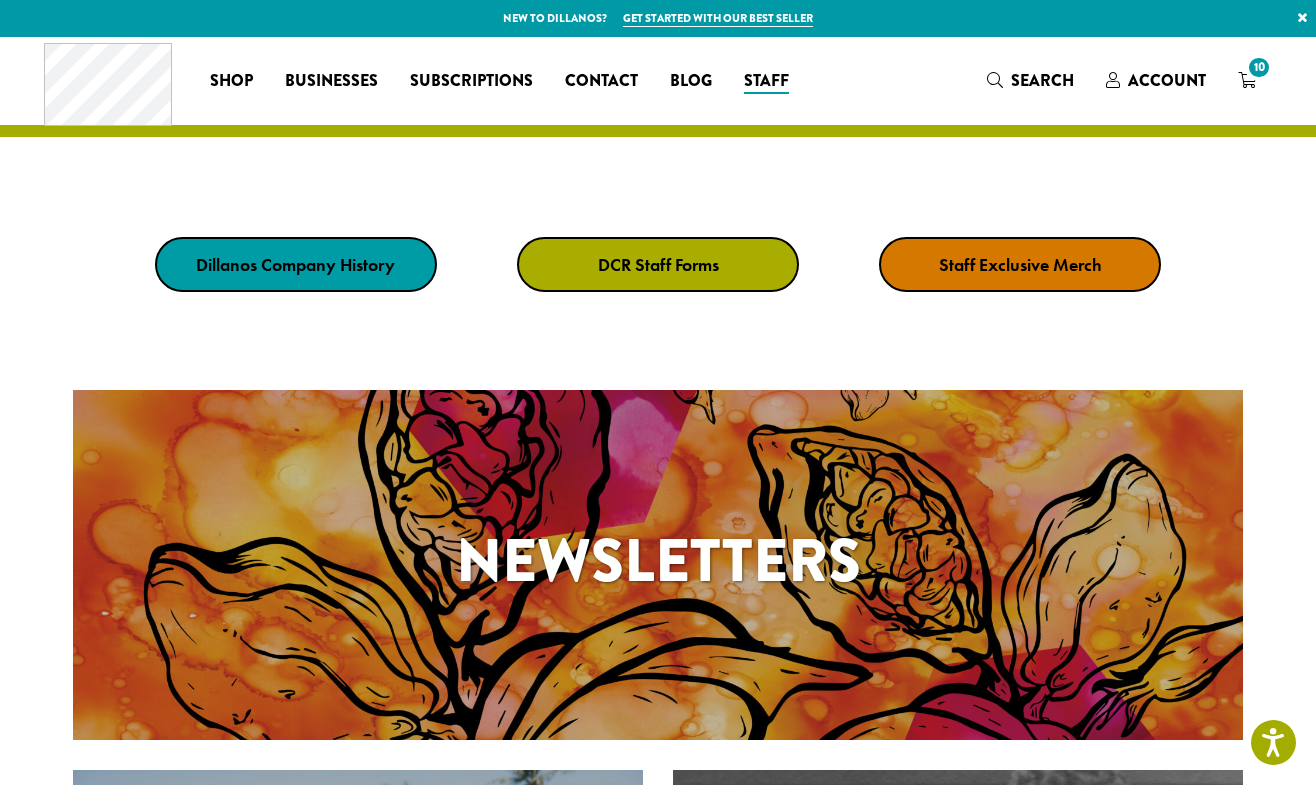 click on "DCR Staff Forms" at bounding box center [658, 264] 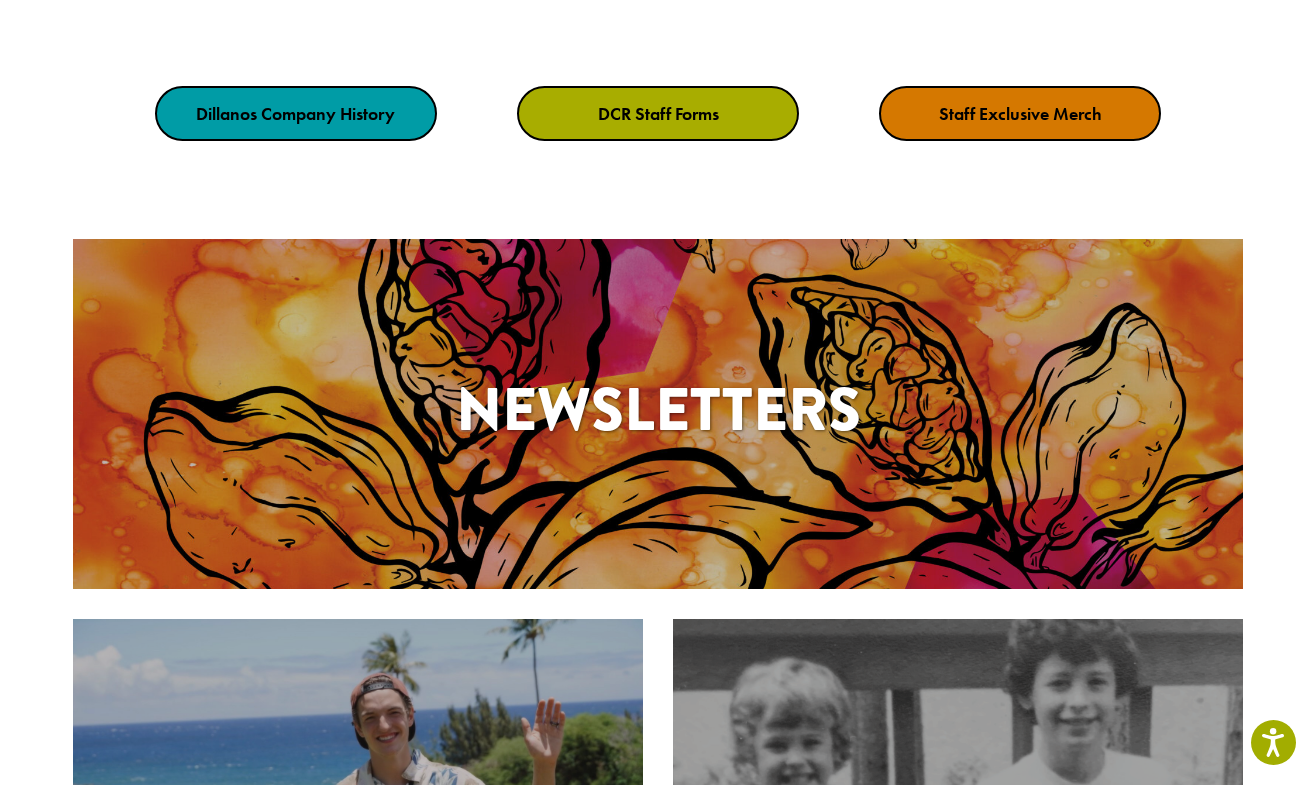 scroll, scrollTop: 0, scrollLeft: 0, axis: both 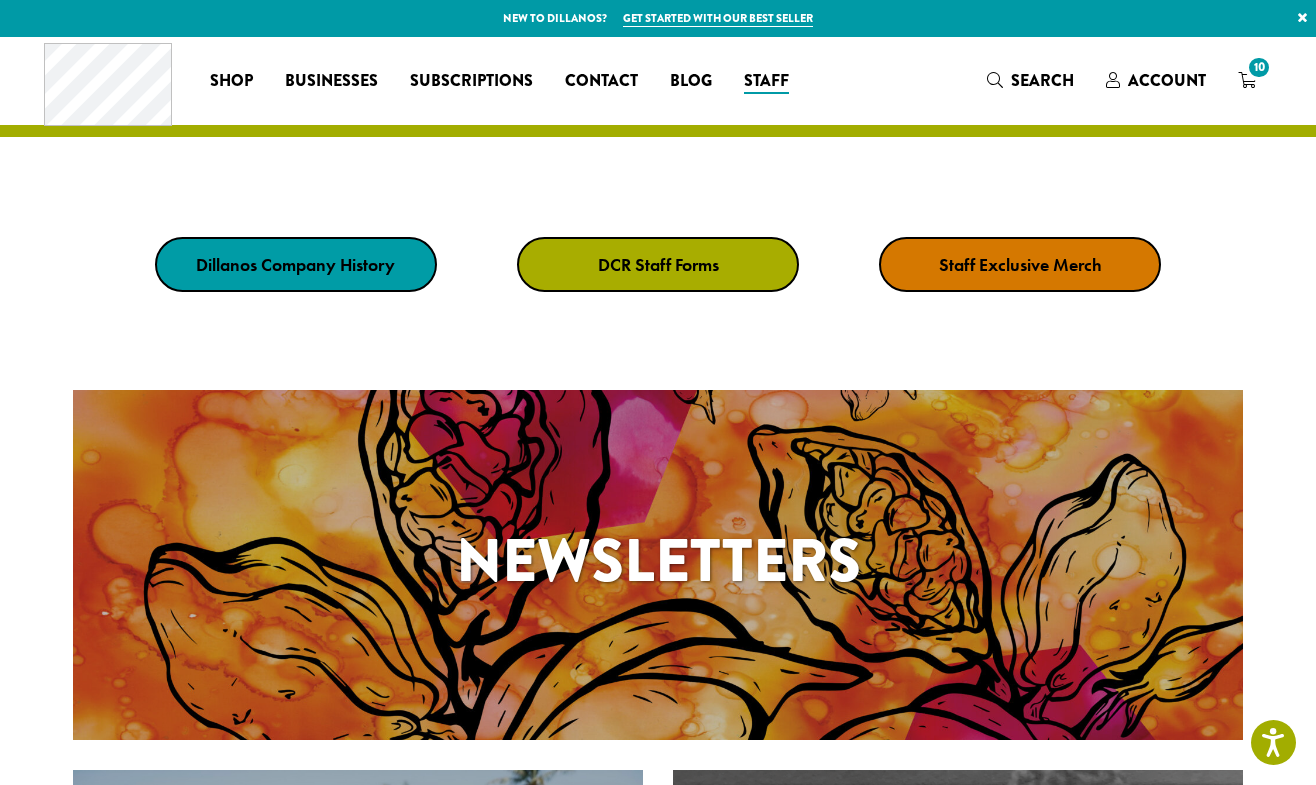 click on "DCR Staff Forms" at bounding box center (658, 264) 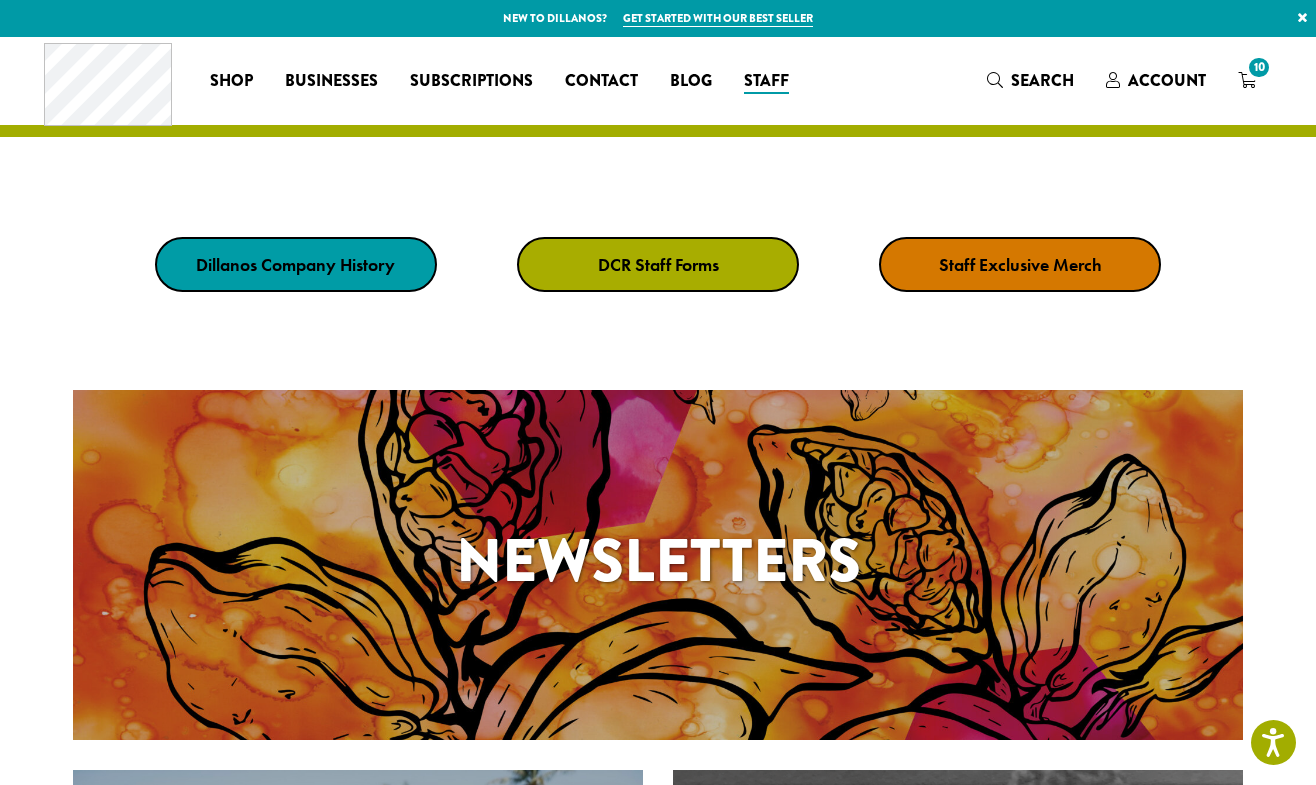click on "DCR Staff Forms" at bounding box center [658, 264] 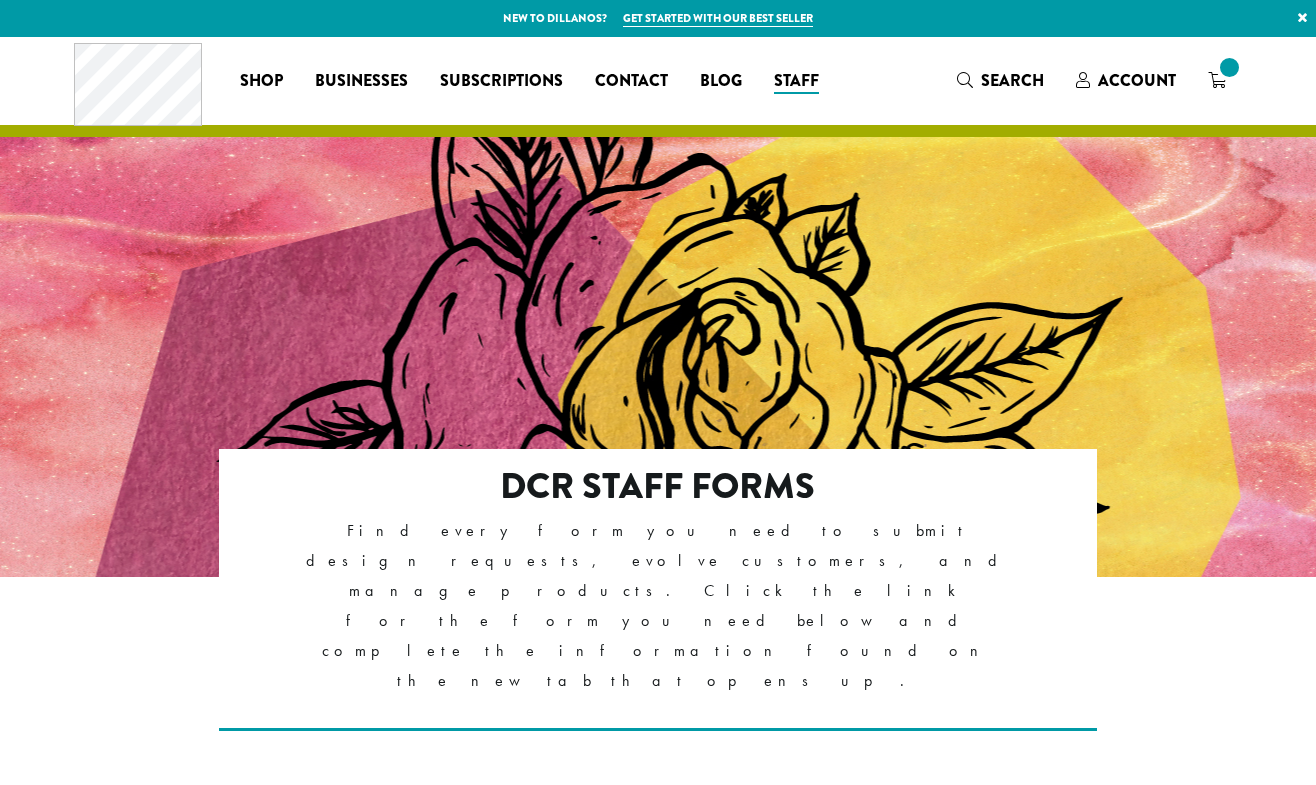 scroll, scrollTop: 0, scrollLeft: 0, axis: both 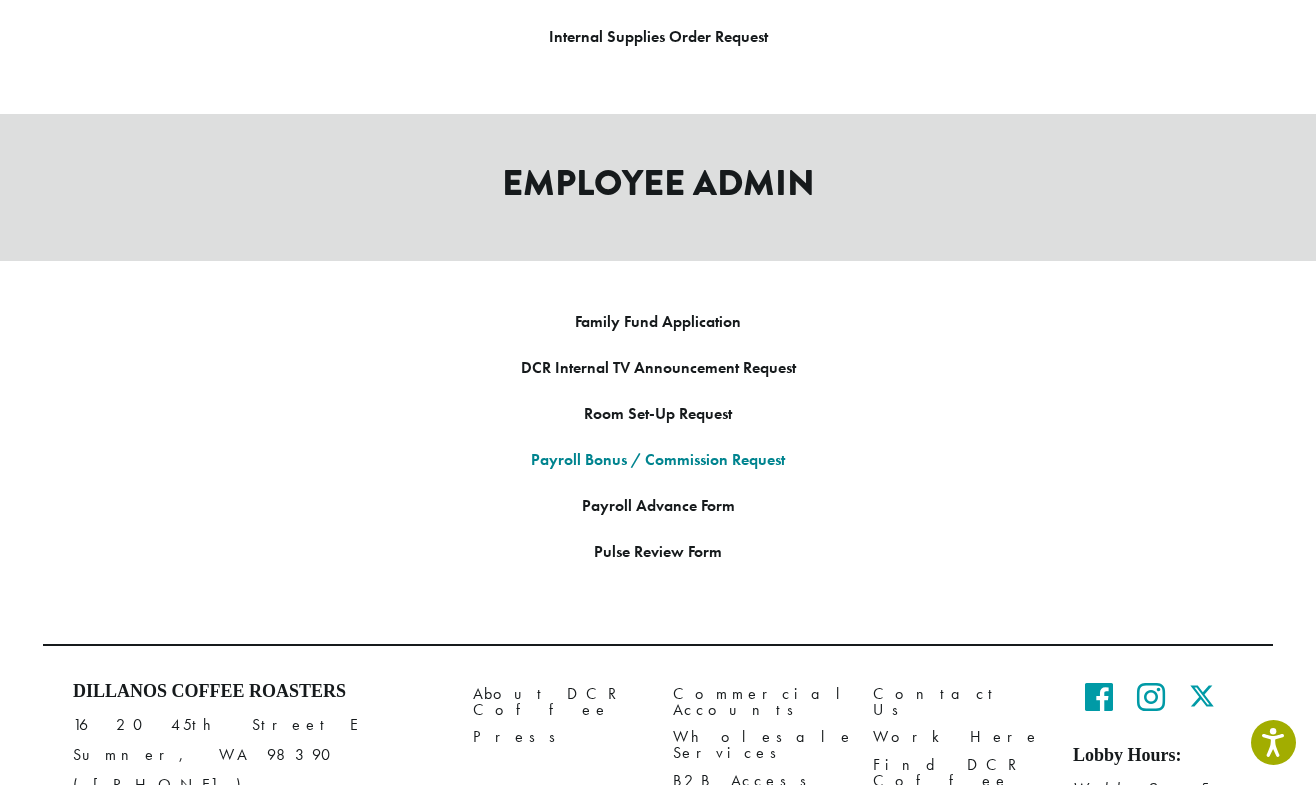 click on "Payroll Bonus / Commission Request" at bounding box center (658, 459) 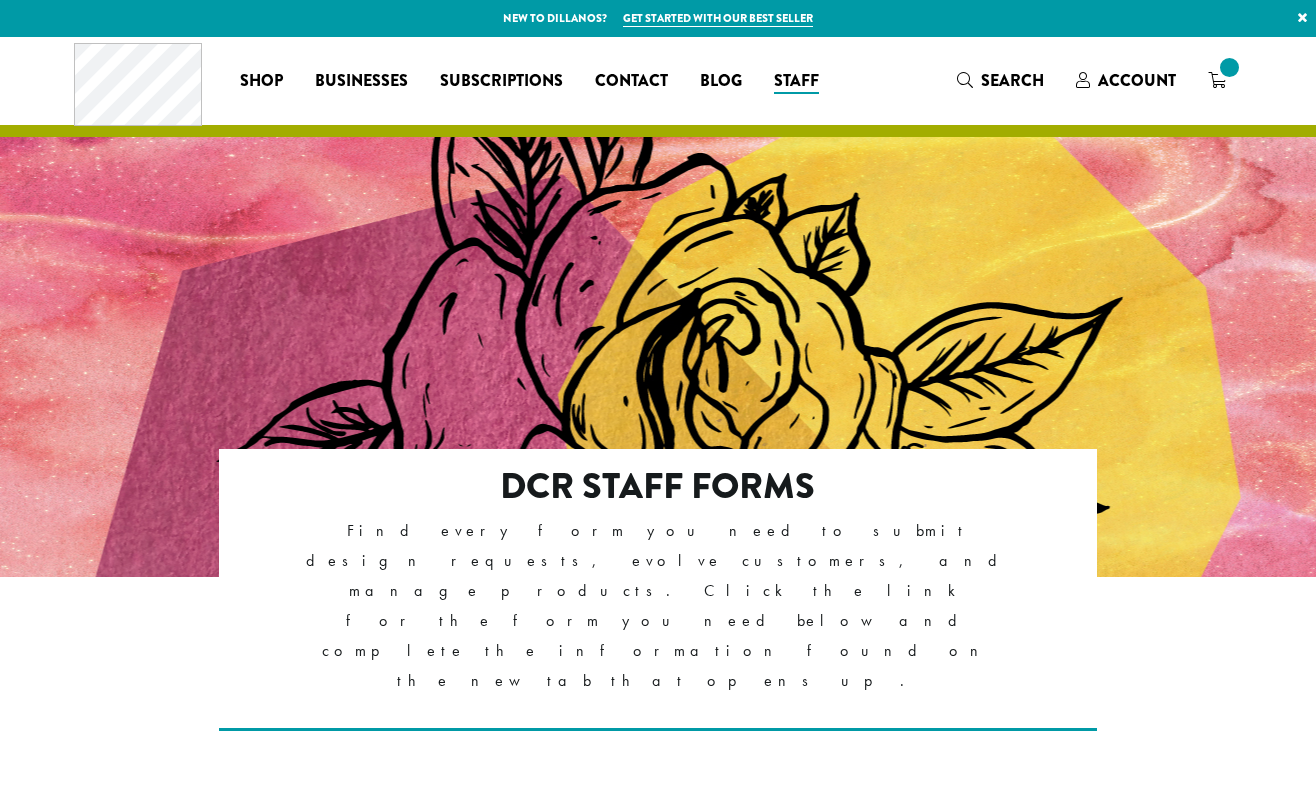 scroll, scrollTop: 0, scrollLeft: 0, axis: both 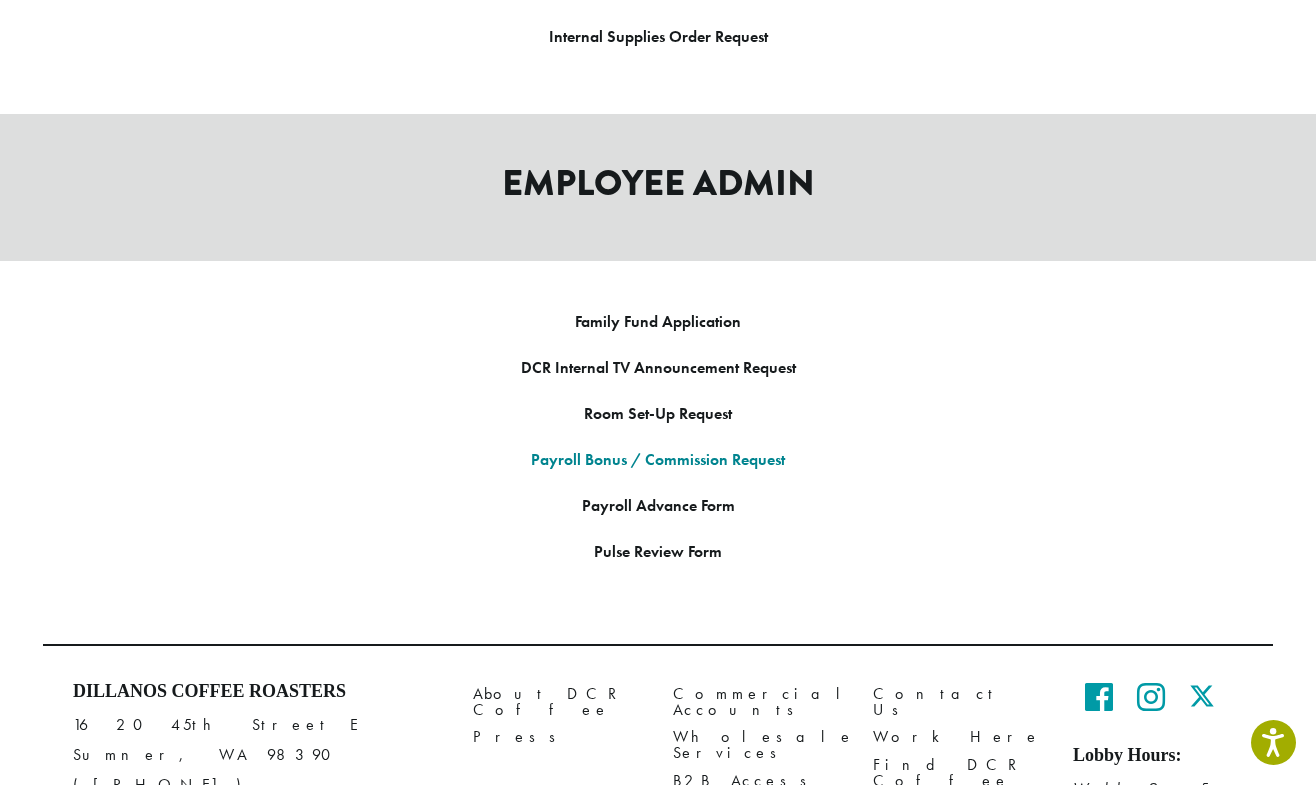 click on "Payroll Bonus / Commission Request" at bounding box center [658, 459] 